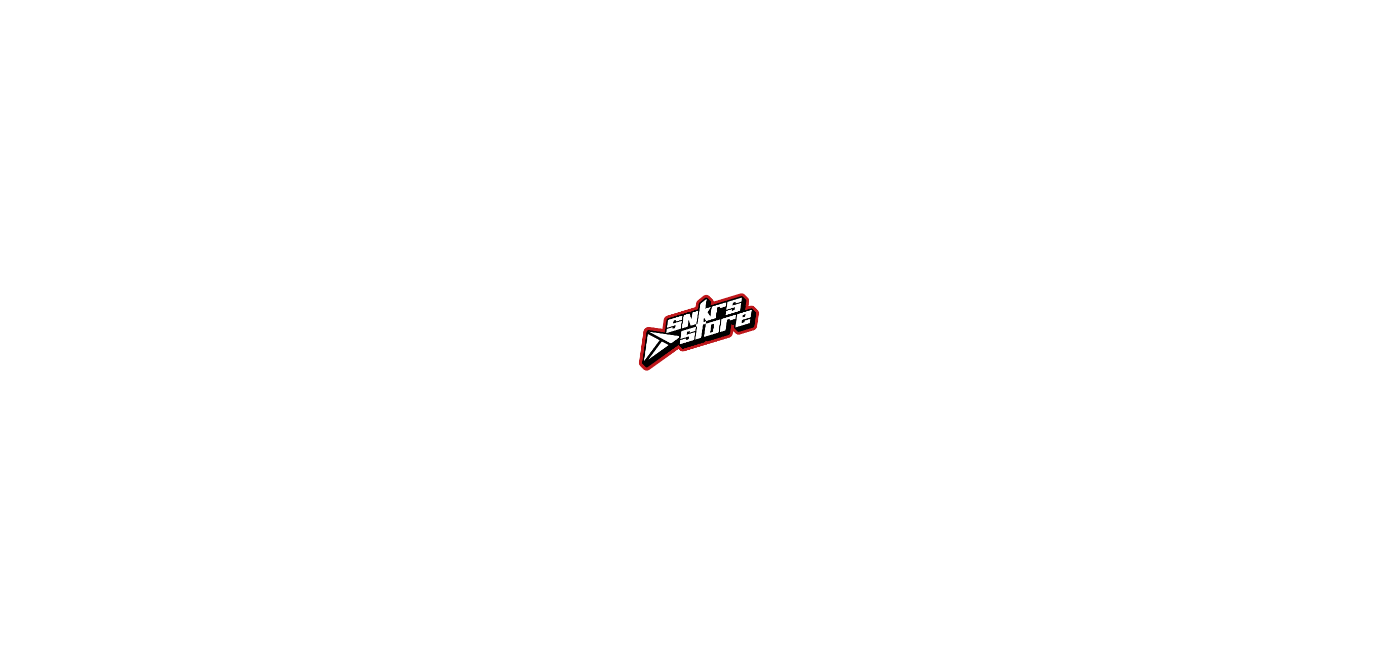scroll, scrollTop: 0, scrollLeft: 0, axis: both 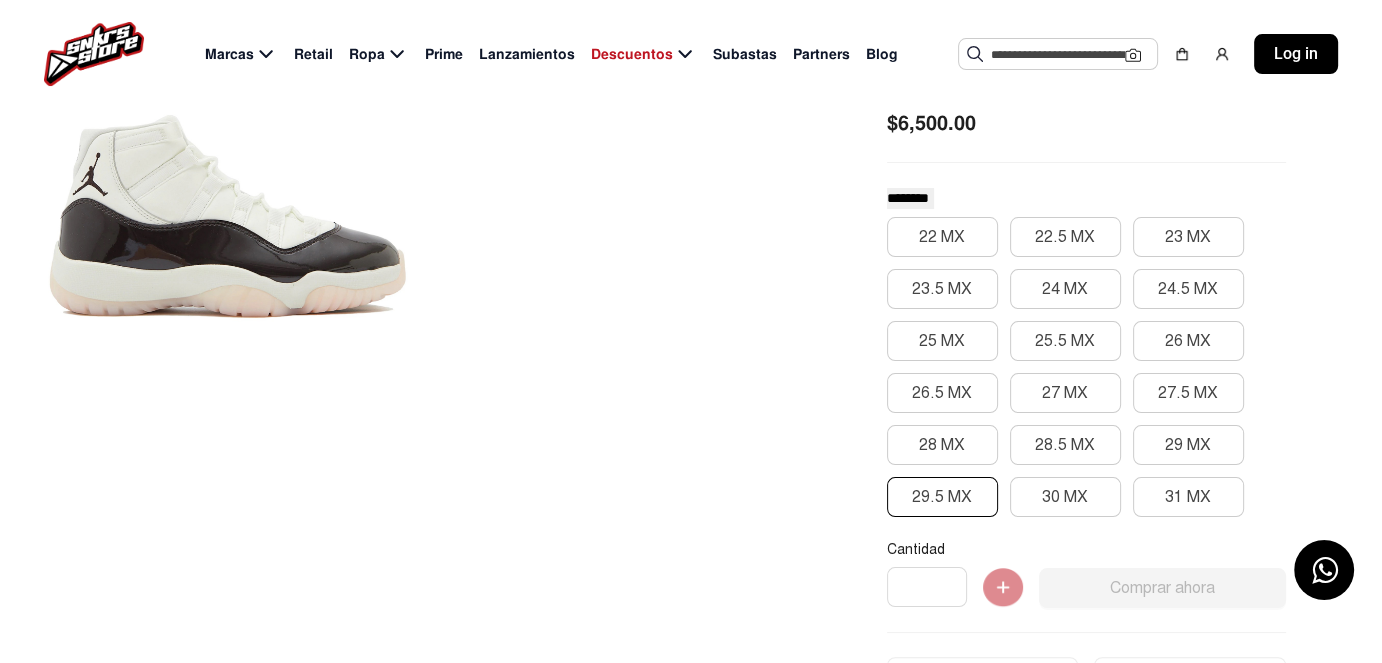 click on "29.5 MX" 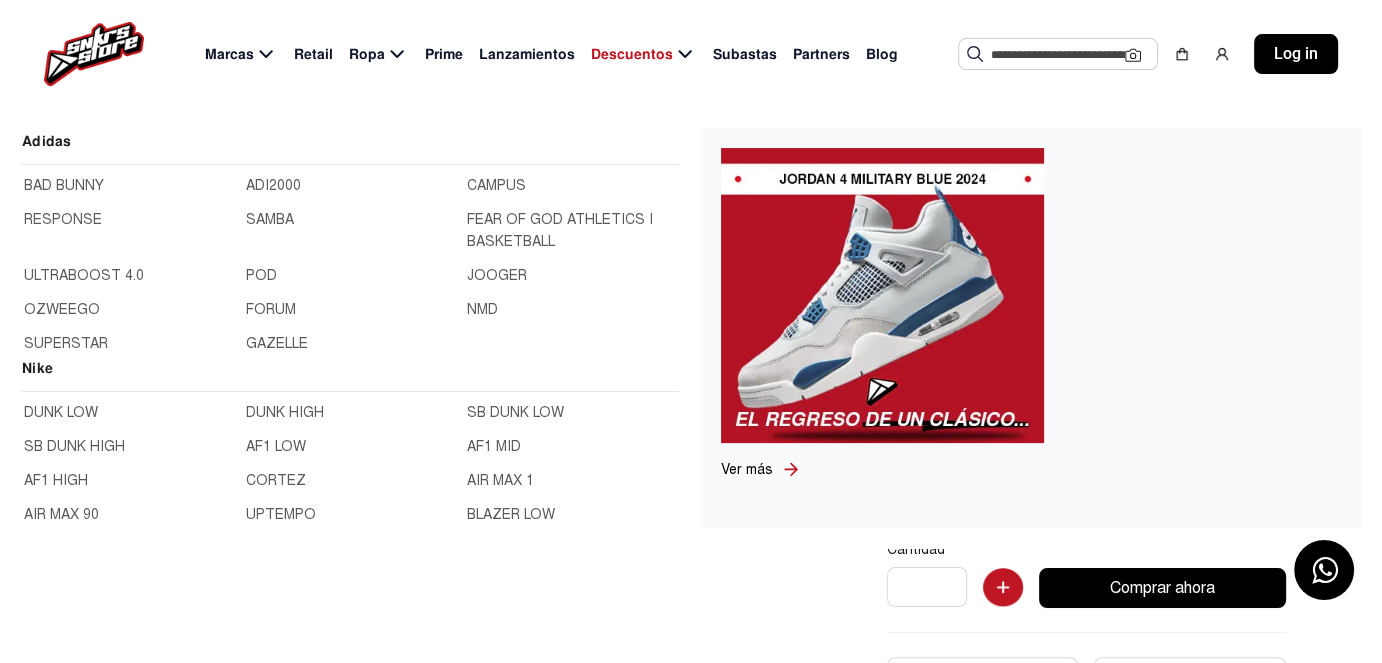 click on "FEAR OF GOD ATHLETICS I BASKETBALL" 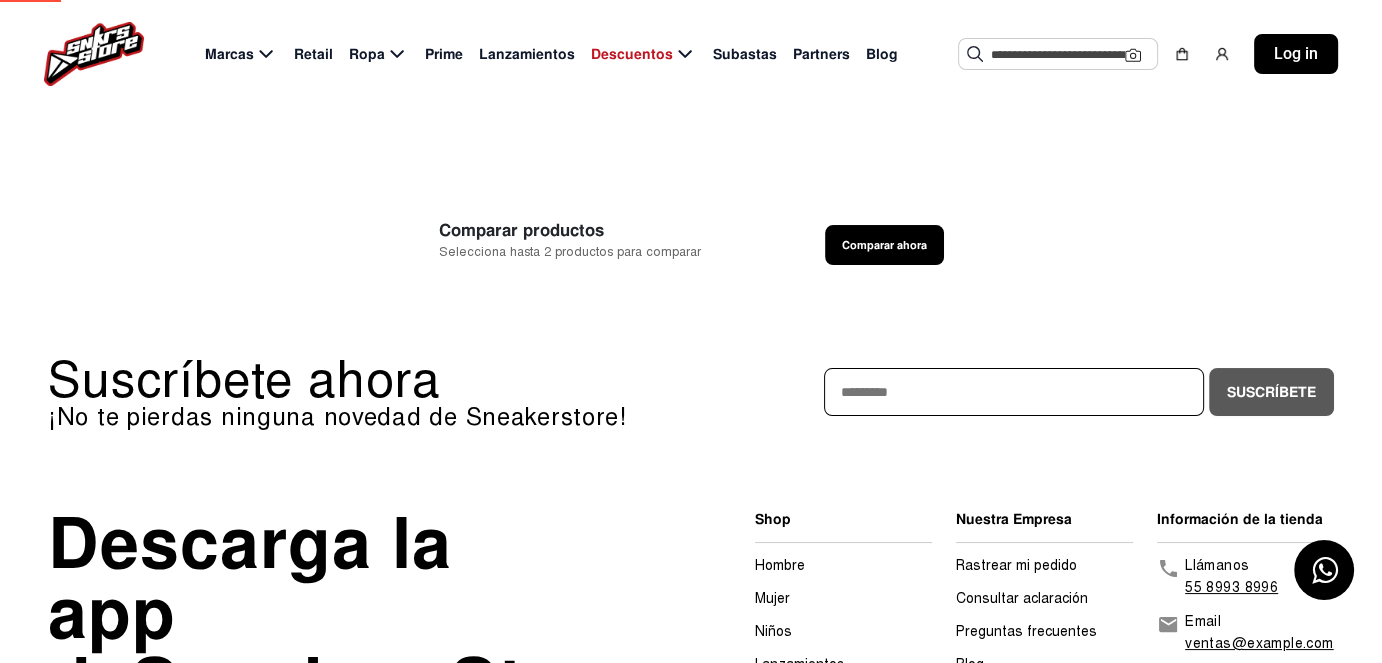 scroll, scrollTop: 0, scrollLeft: 0, axis: both 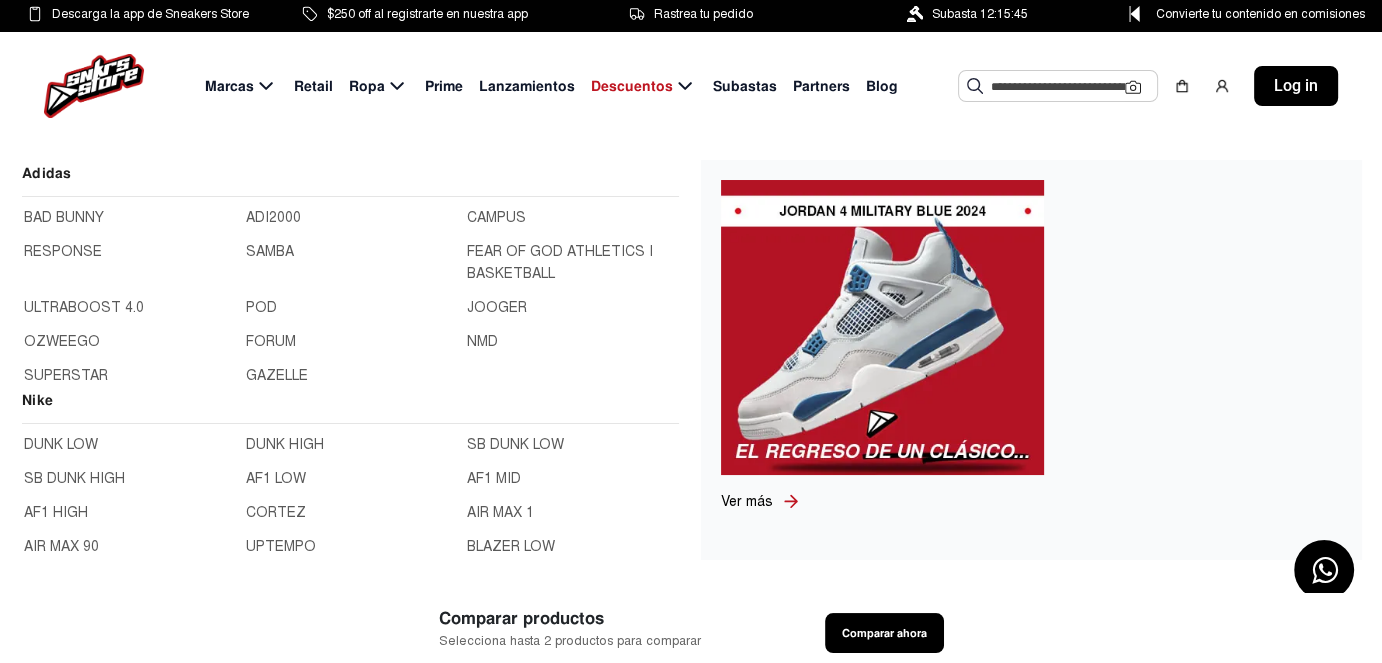 click 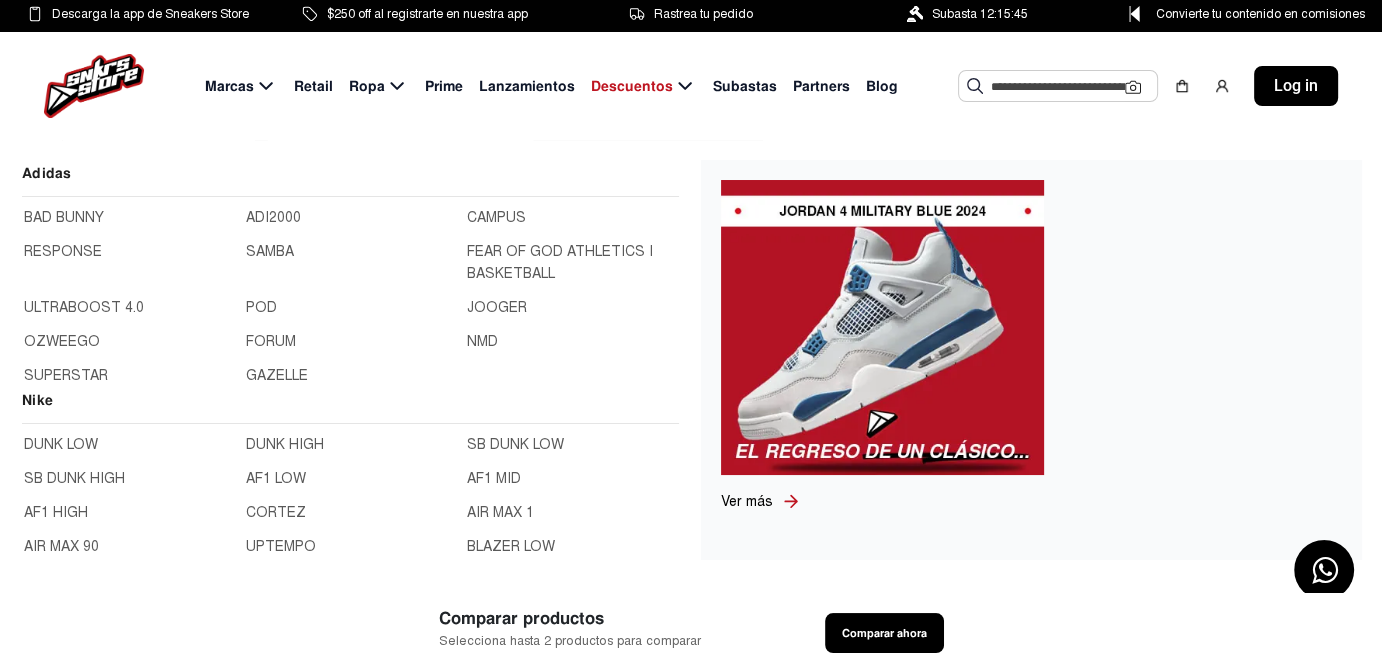 click on "AF1 LOW" 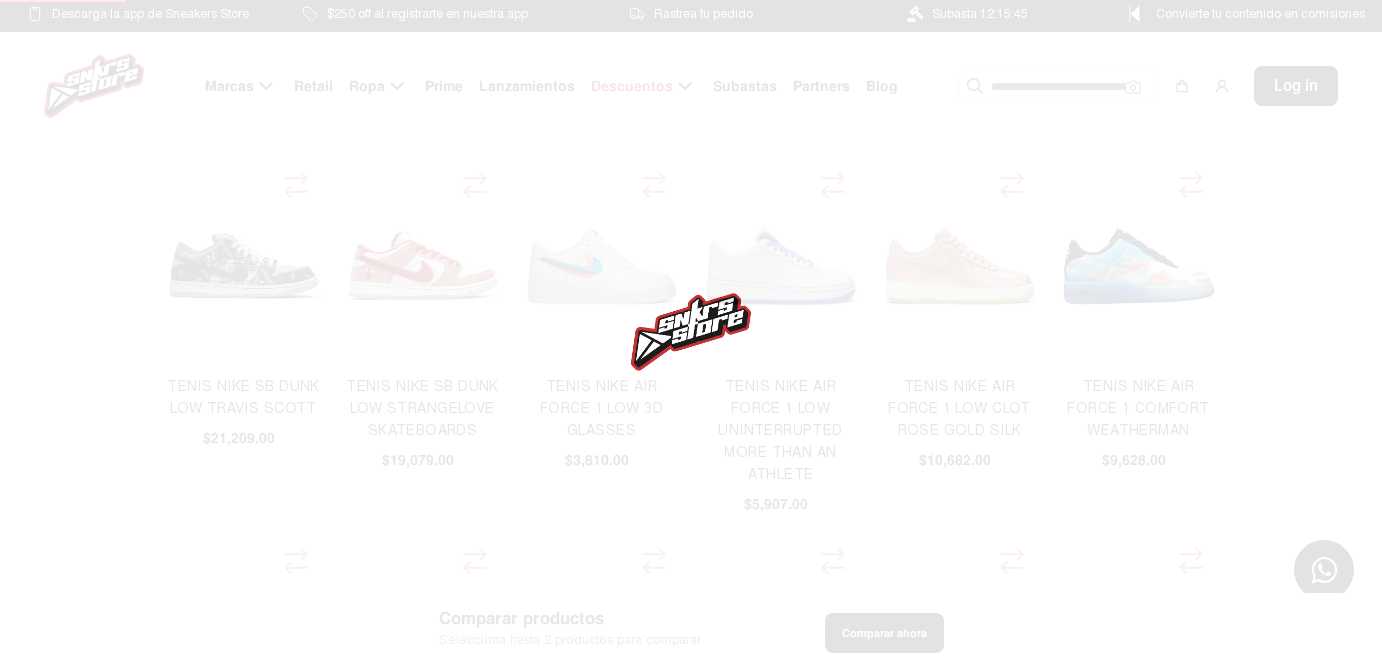 scroll, scrollTop: 0, scrollLeft: 0, axis: both 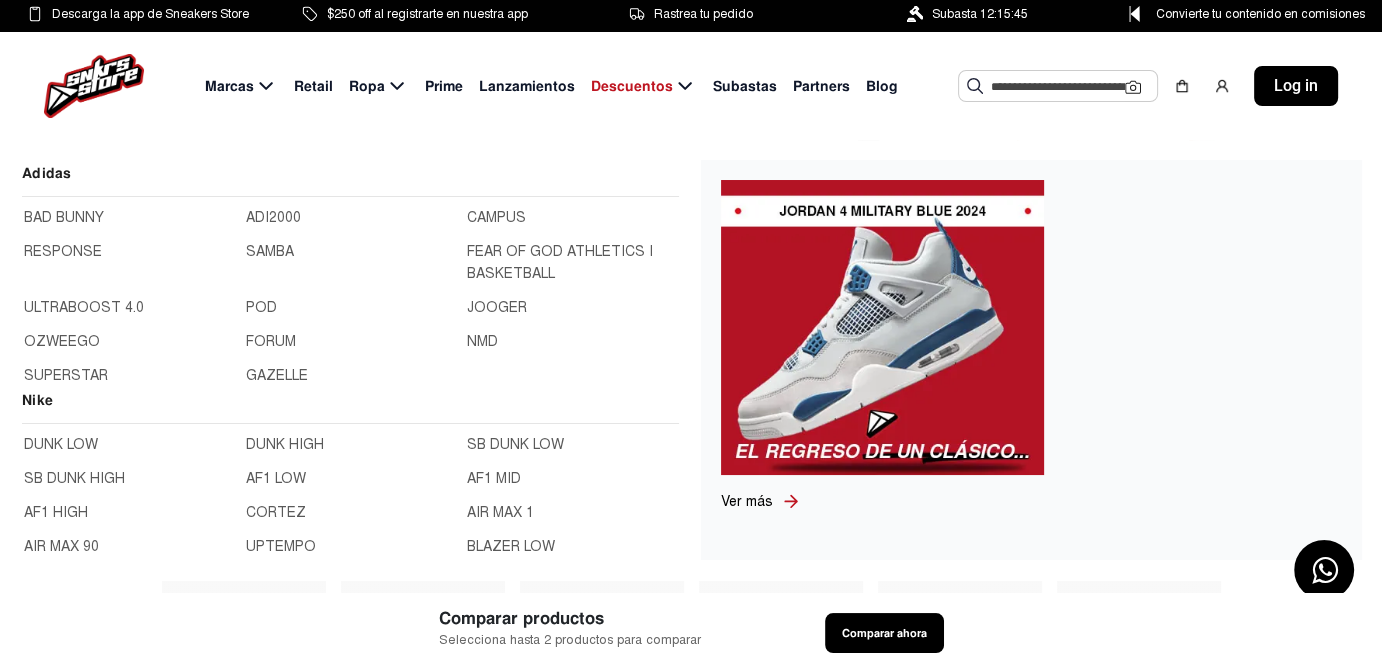 click on "Marcas" 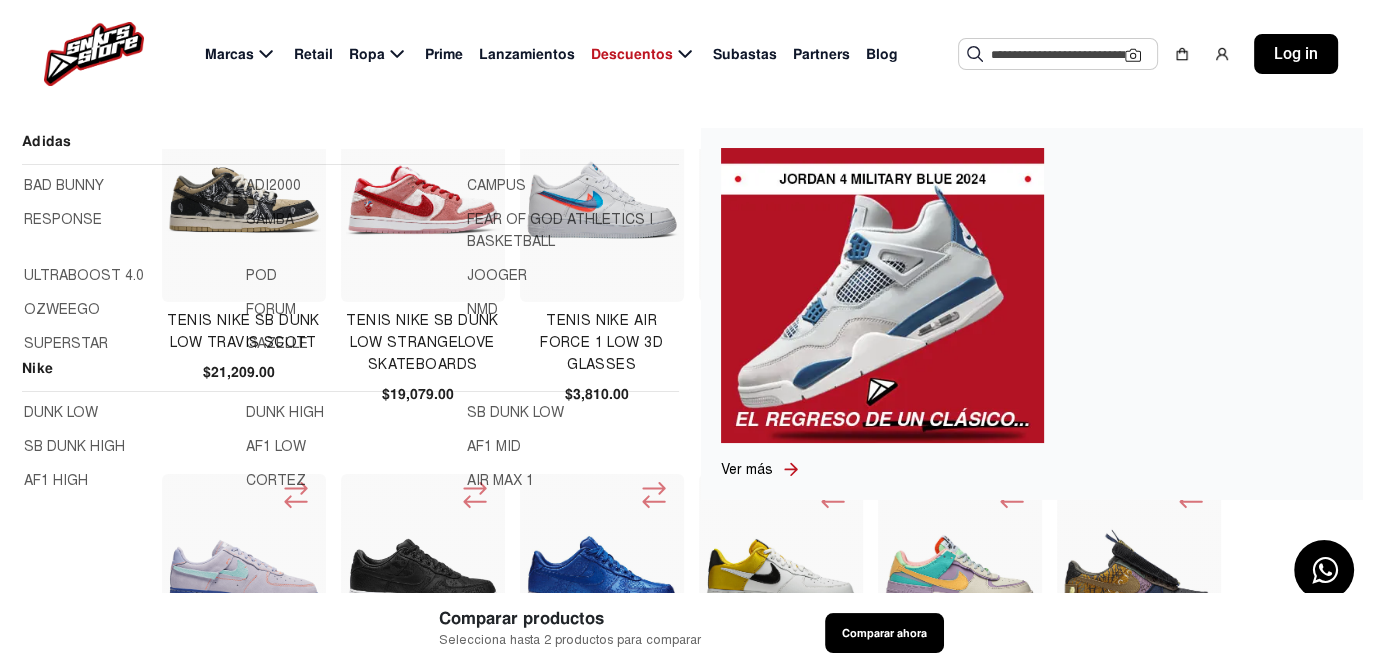 scroll, scrollTop: 100, scrollLeft: 0, axis: vertical 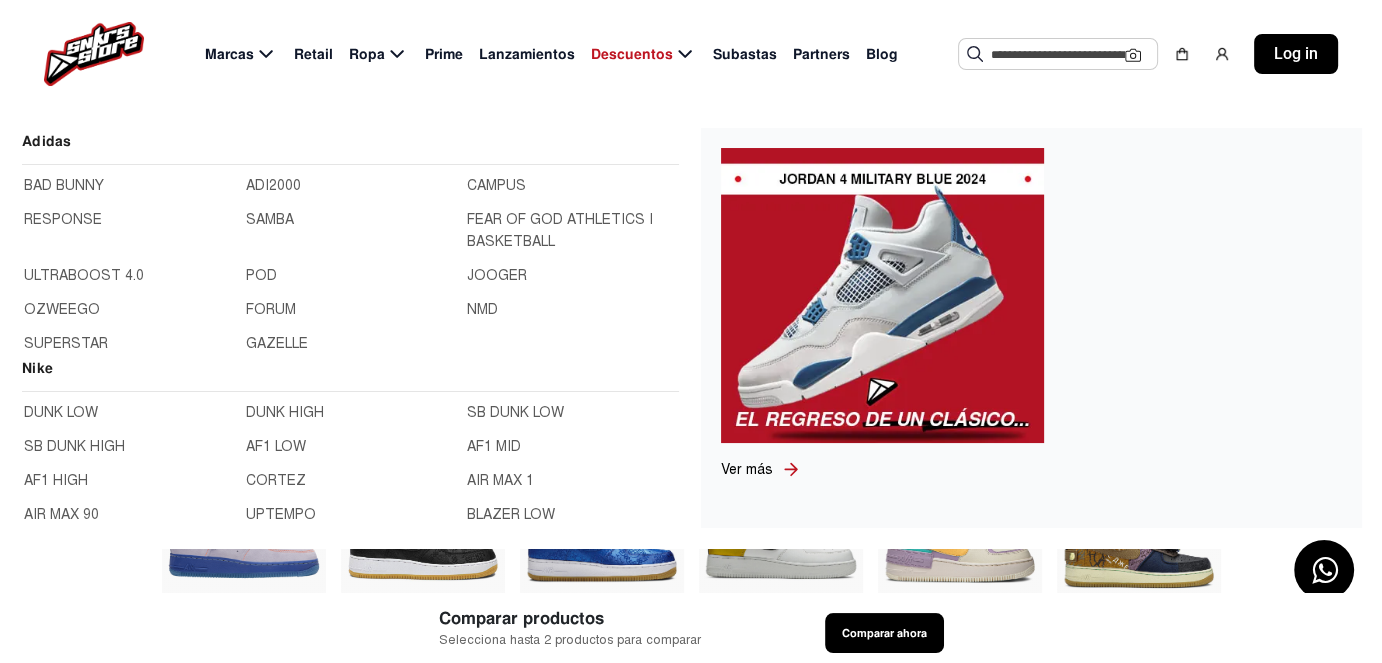 click 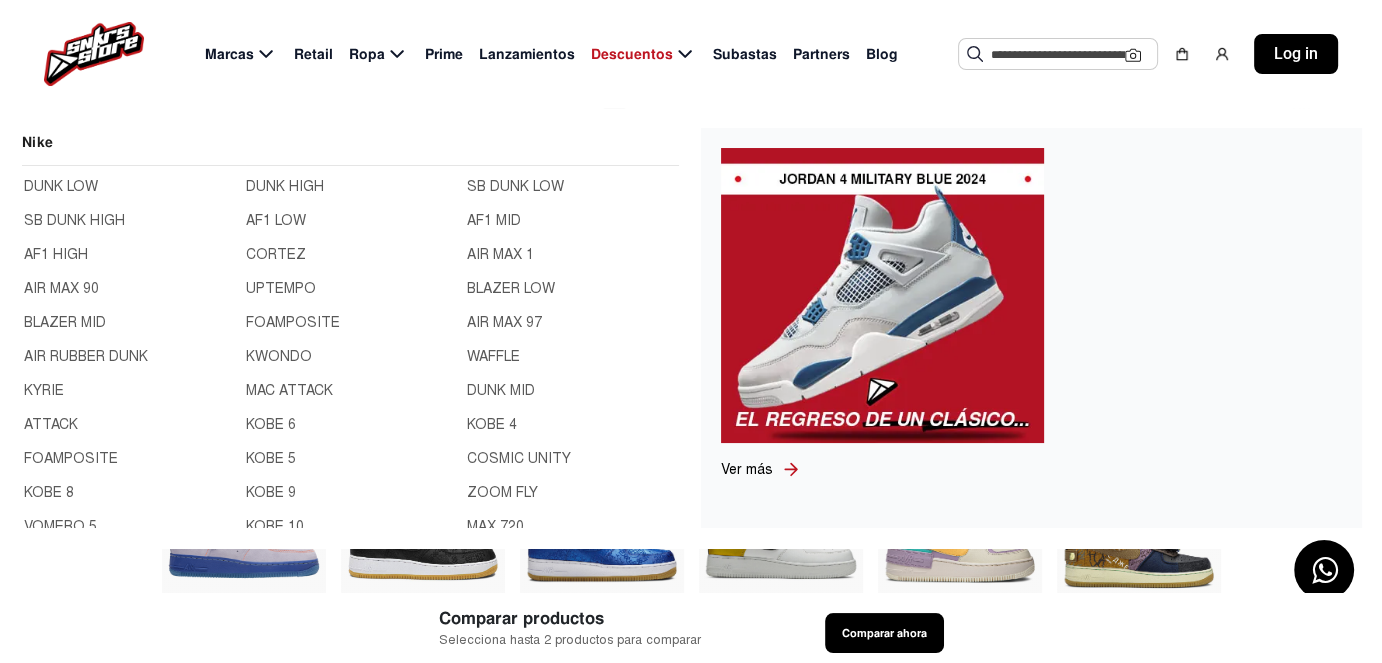 scroll, scrollTop: 266, scrollLeft: 0, axis: vertical 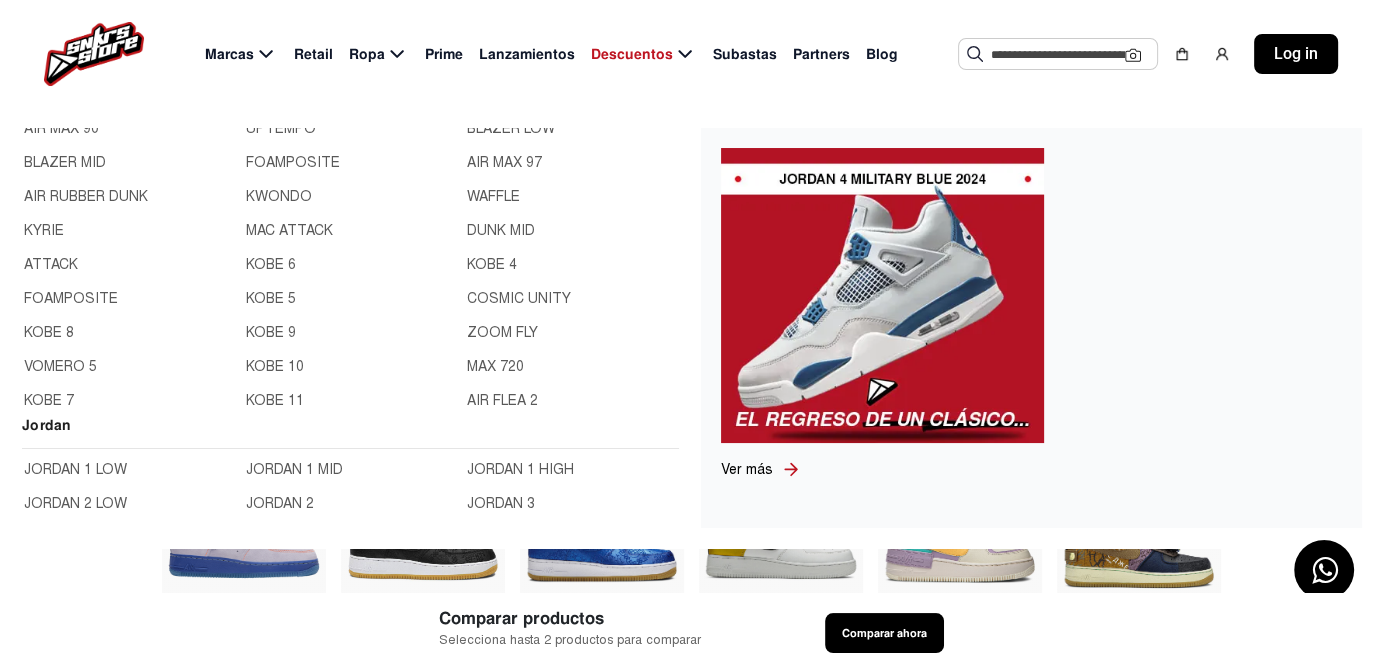 click on "FOAMPOSITE" 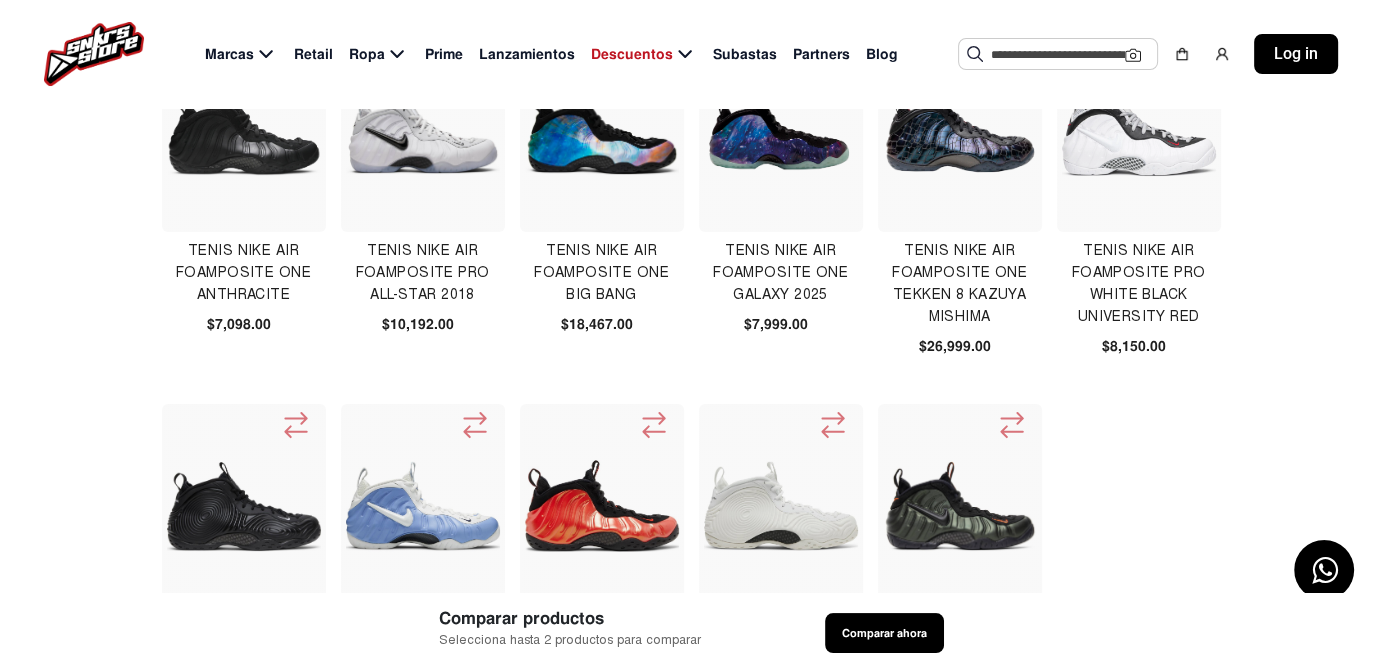 scroll, scrollTop: 0, scrollLeft: 0, axis: both 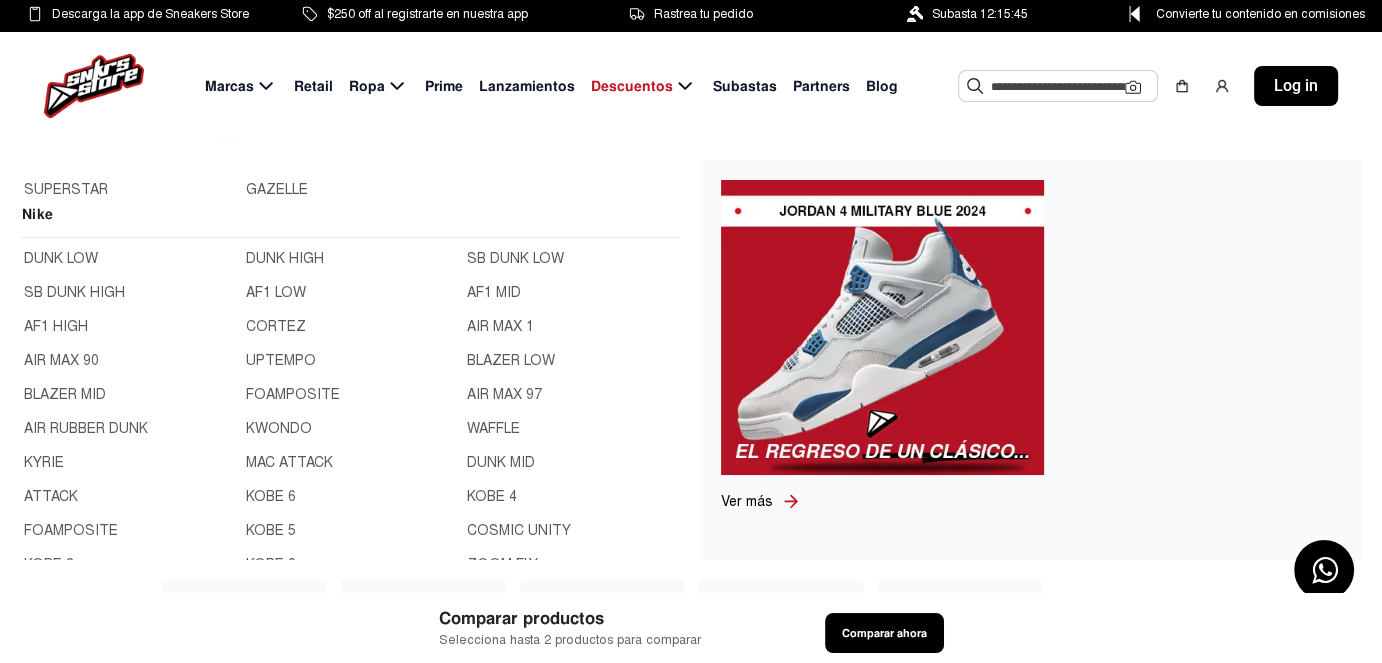 click on "UPTEMPO" 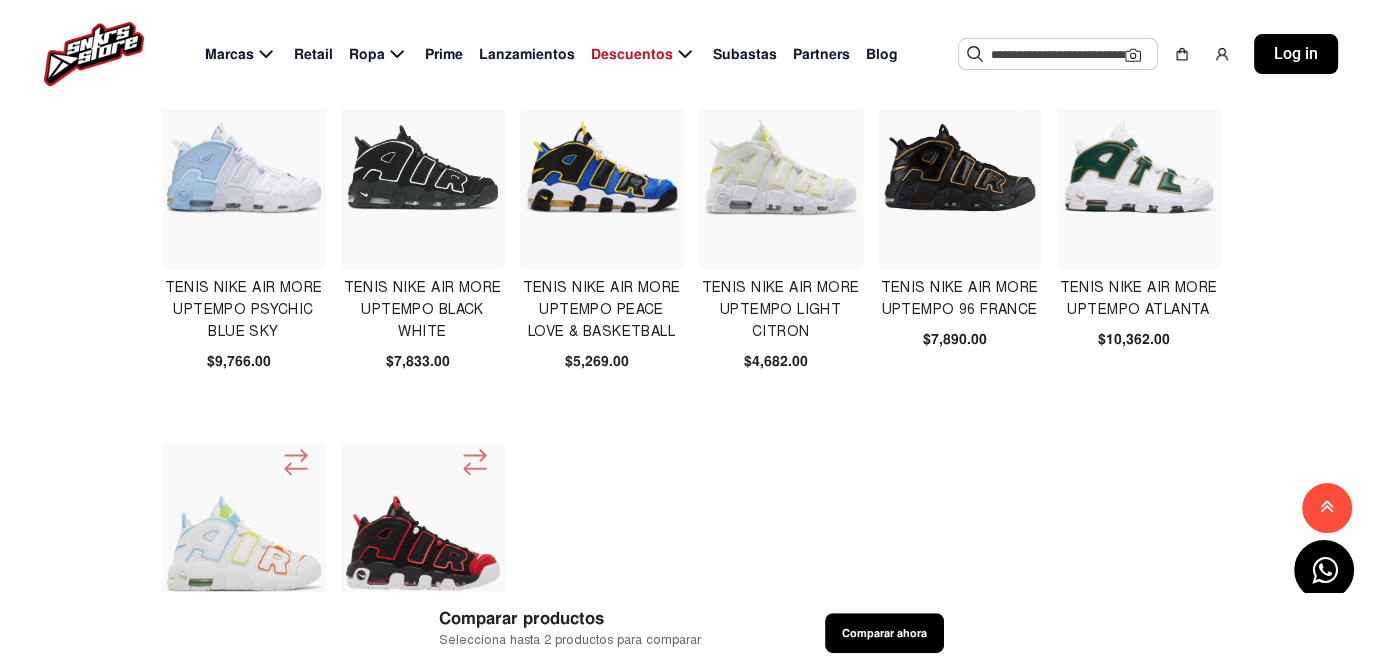 scroll, scrollTop: 800, scrollLeft: 0, axis: vertical 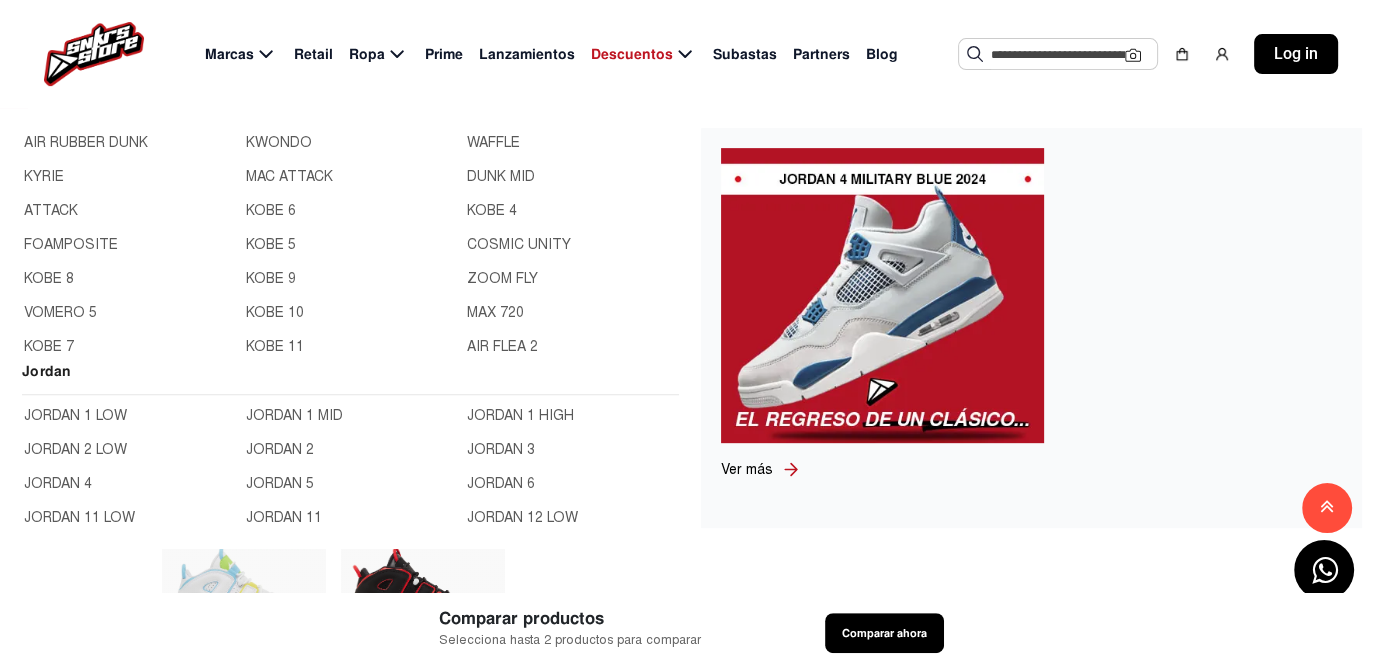click on "AIR MAX 97" 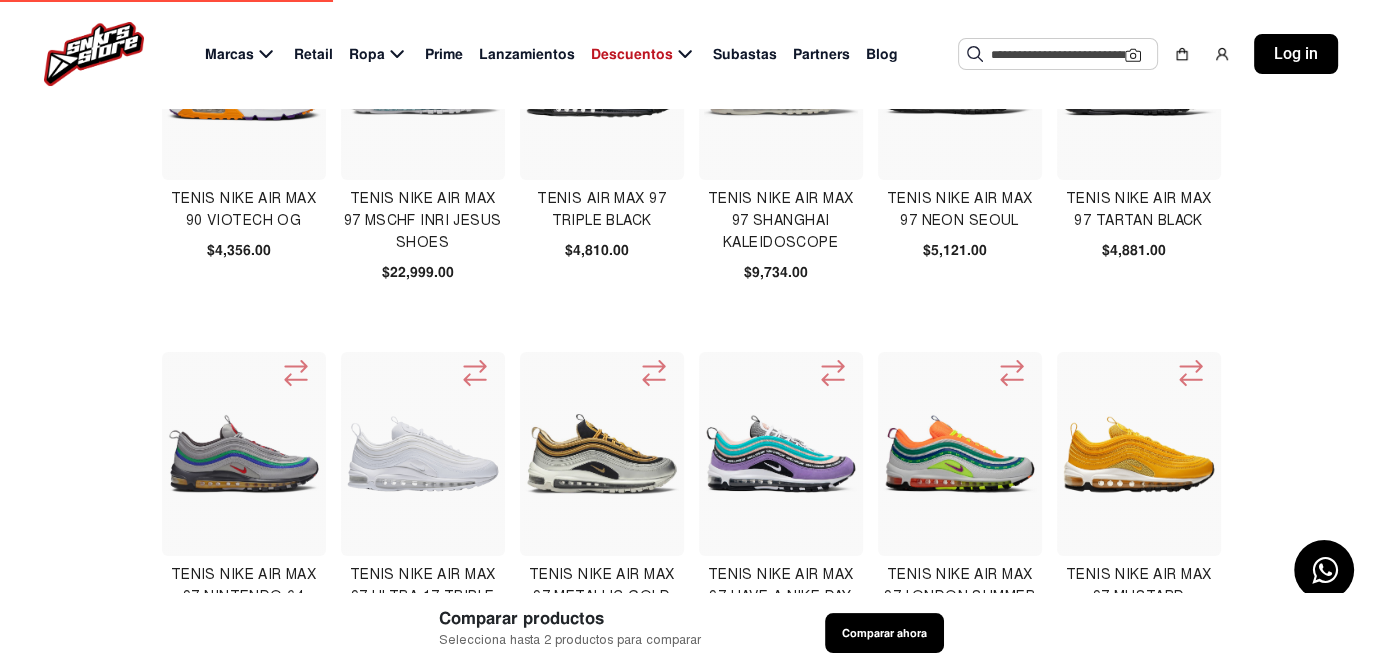 scroll, scrollTop: 0, scrollLeft: 0, axis: both 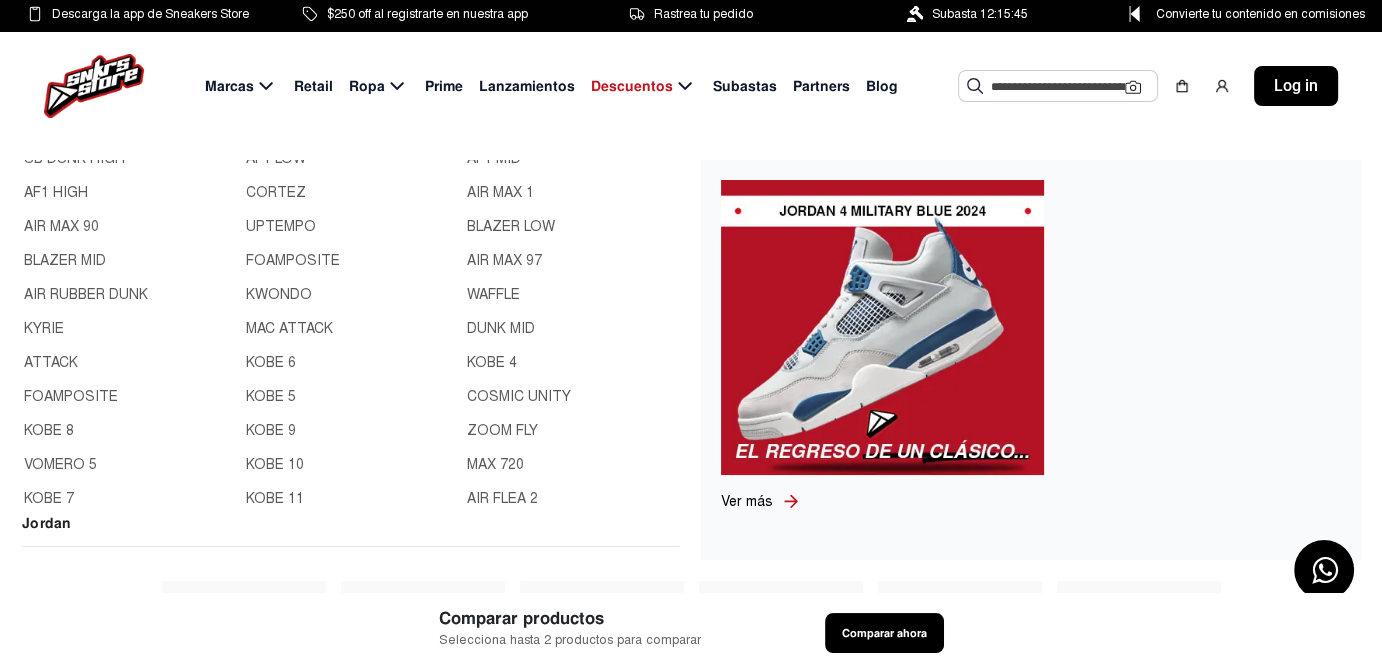 click on "MAC ATTACK" 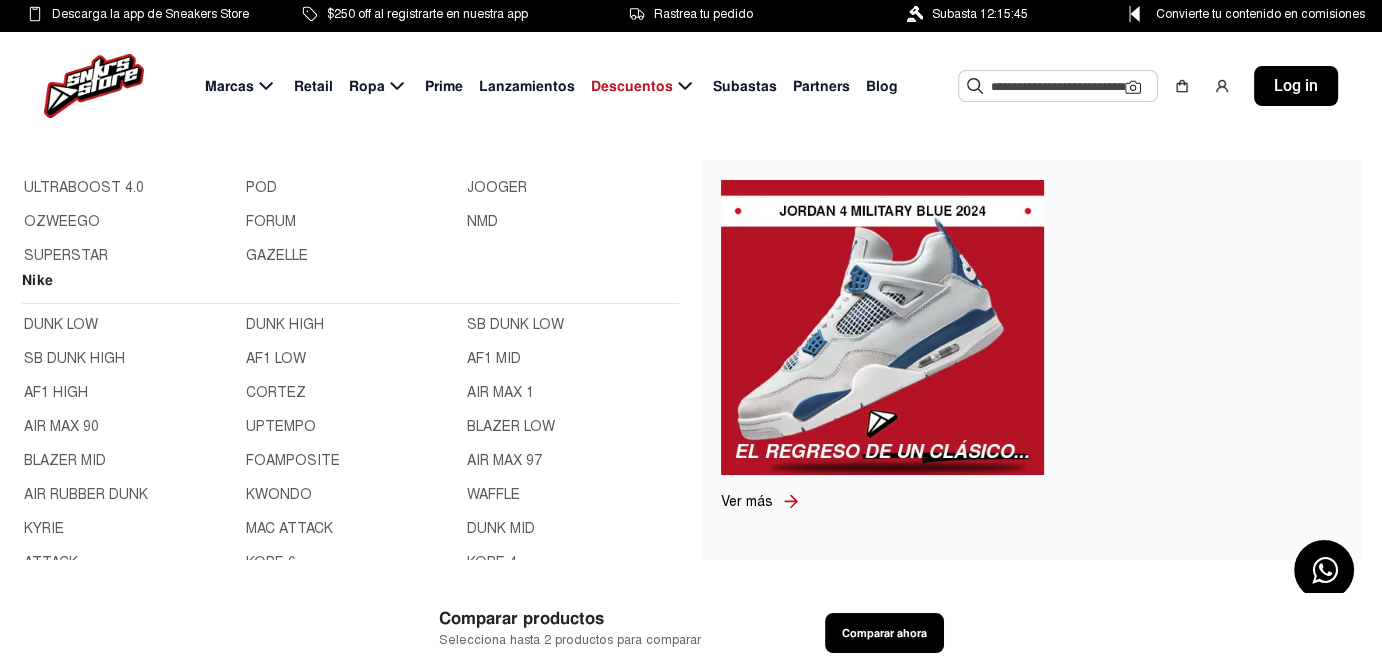 scroll, scrollTop: 293, scrollLeft: 0, axis: vertical 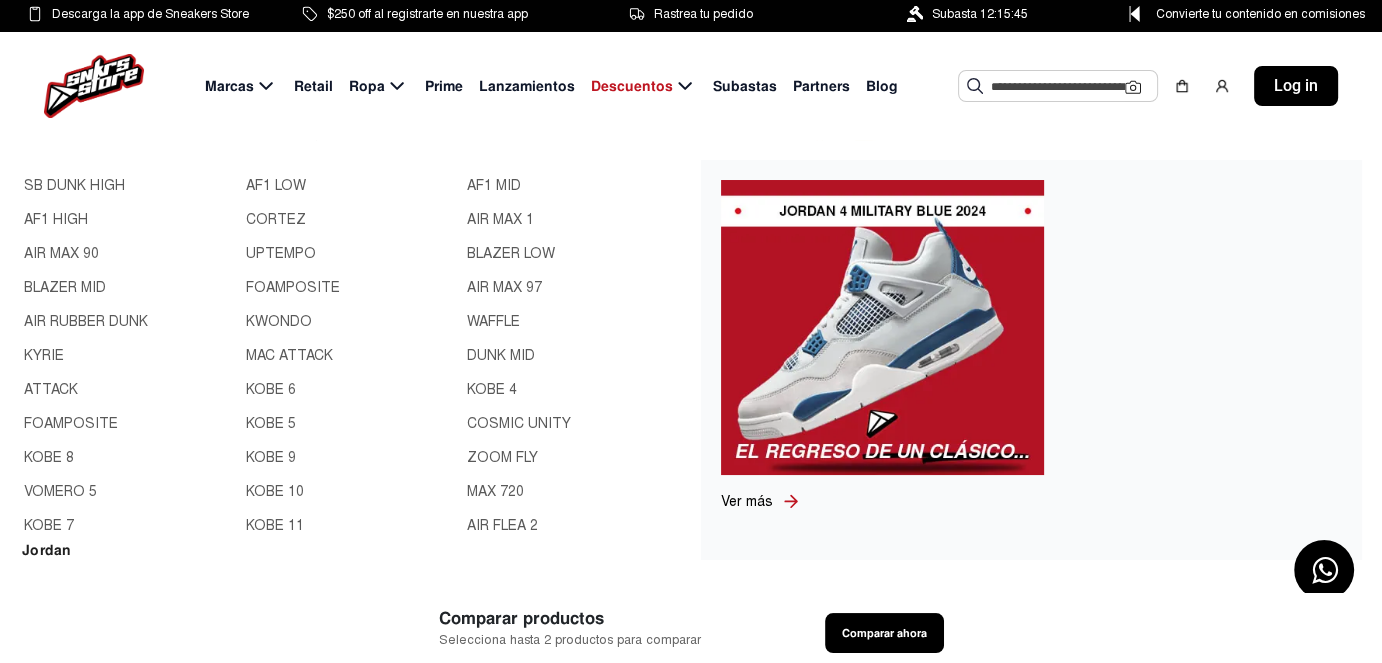 click on "KYRIE" 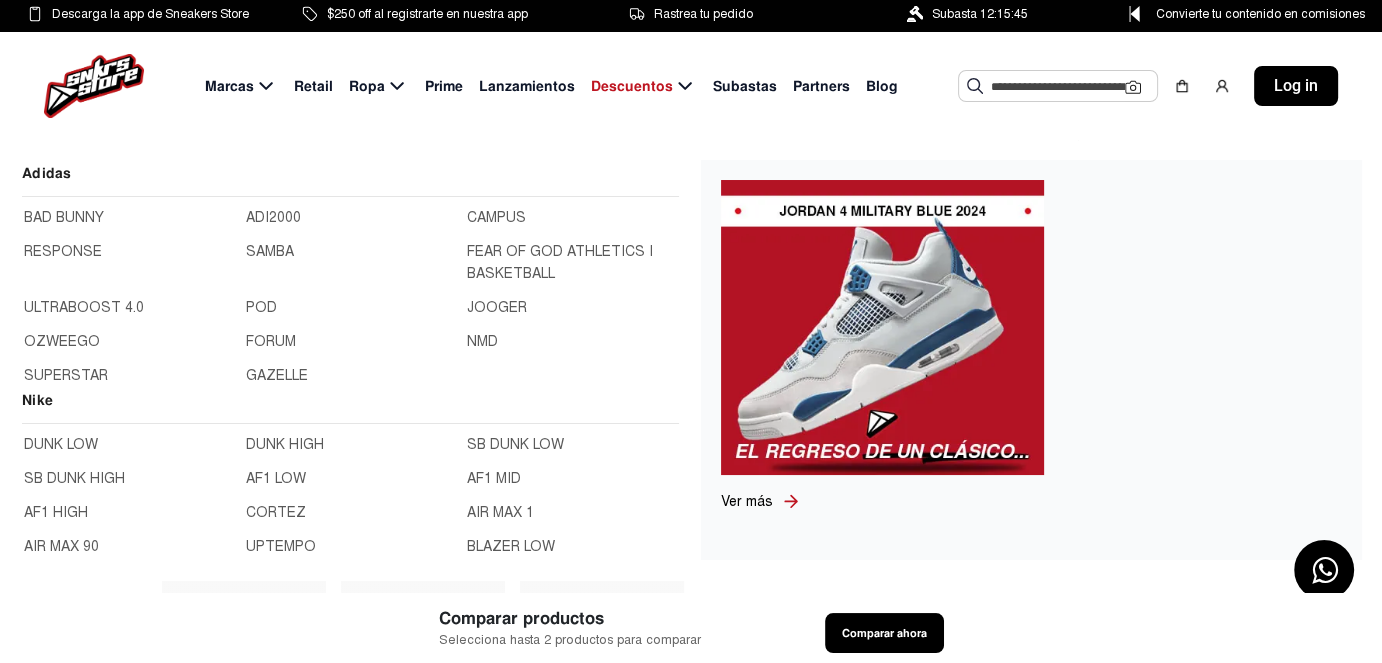 click 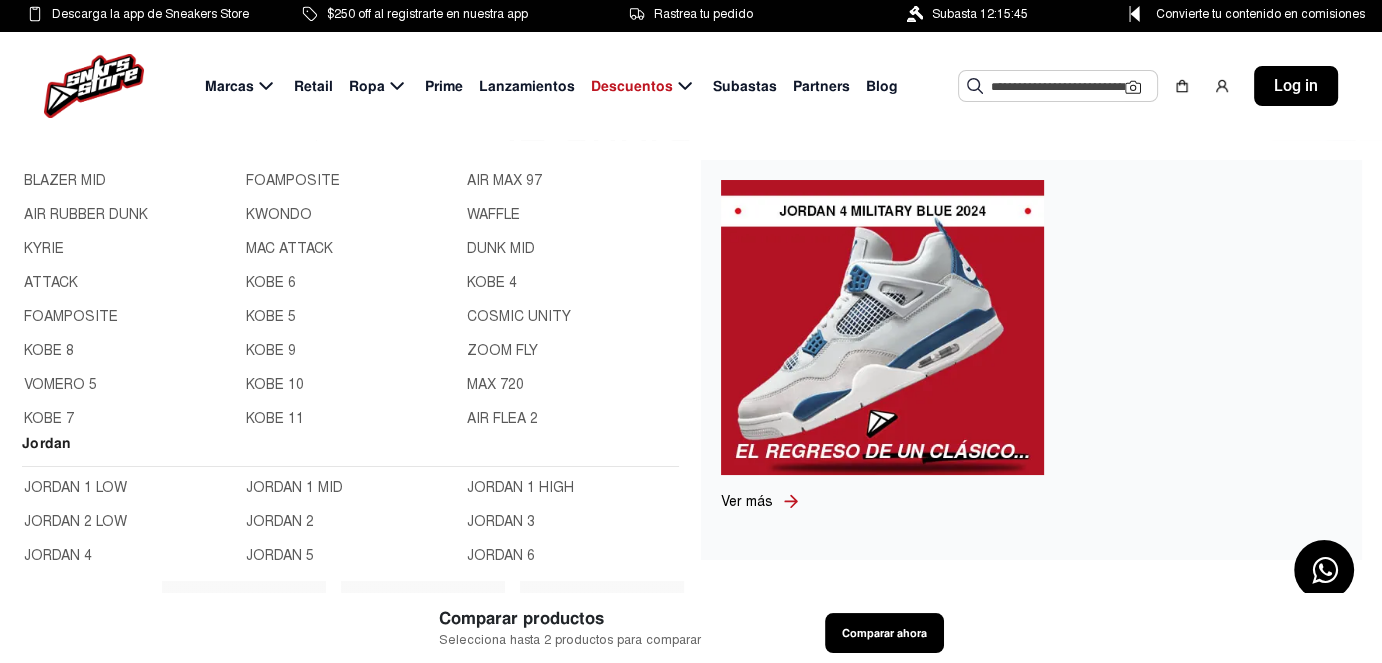 scroll, scrollTop: 440, scrollLeft: 0, axis: vertical 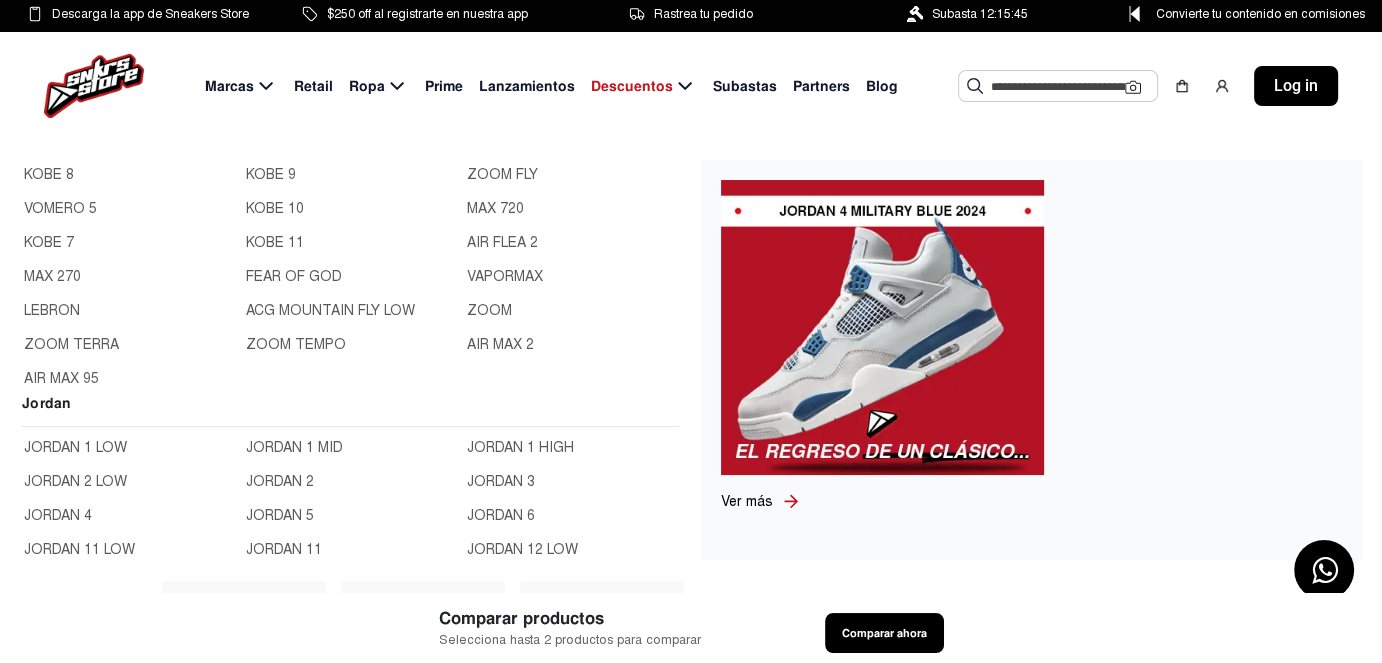click on "KOBE 8" 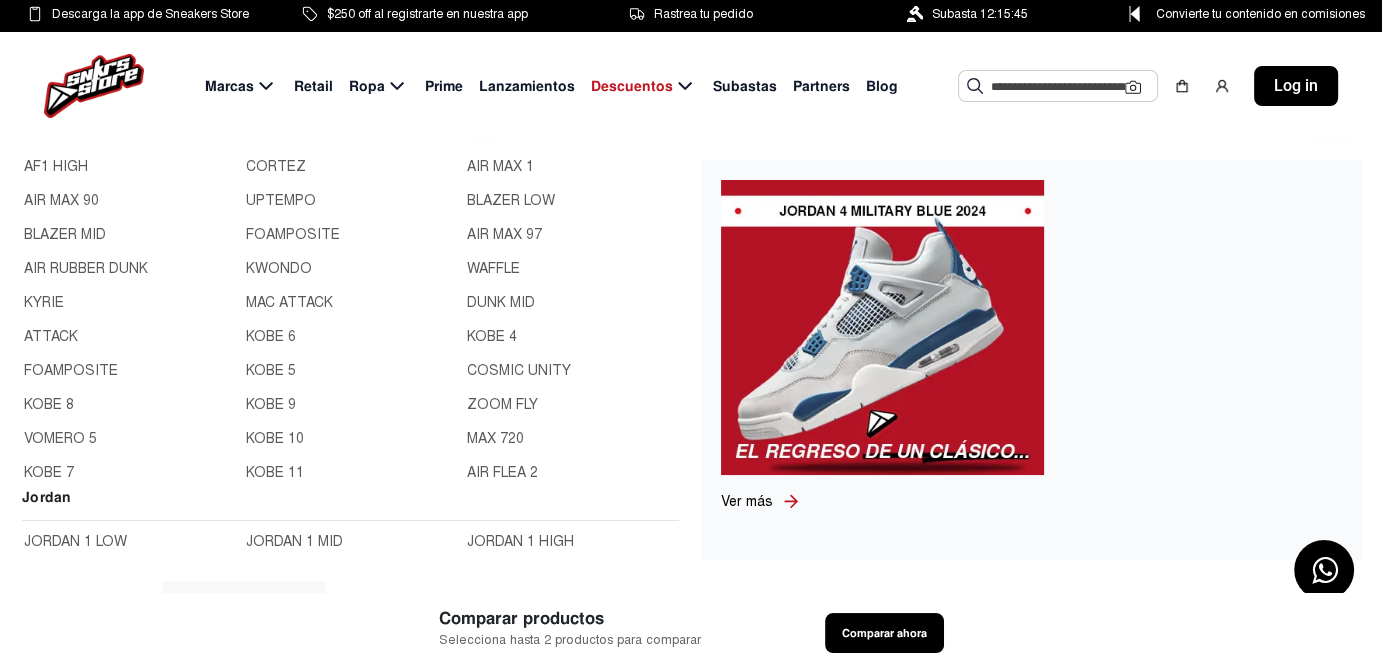 scroll, scrollTop: 453, scrollLeft: 0, axis: vertical 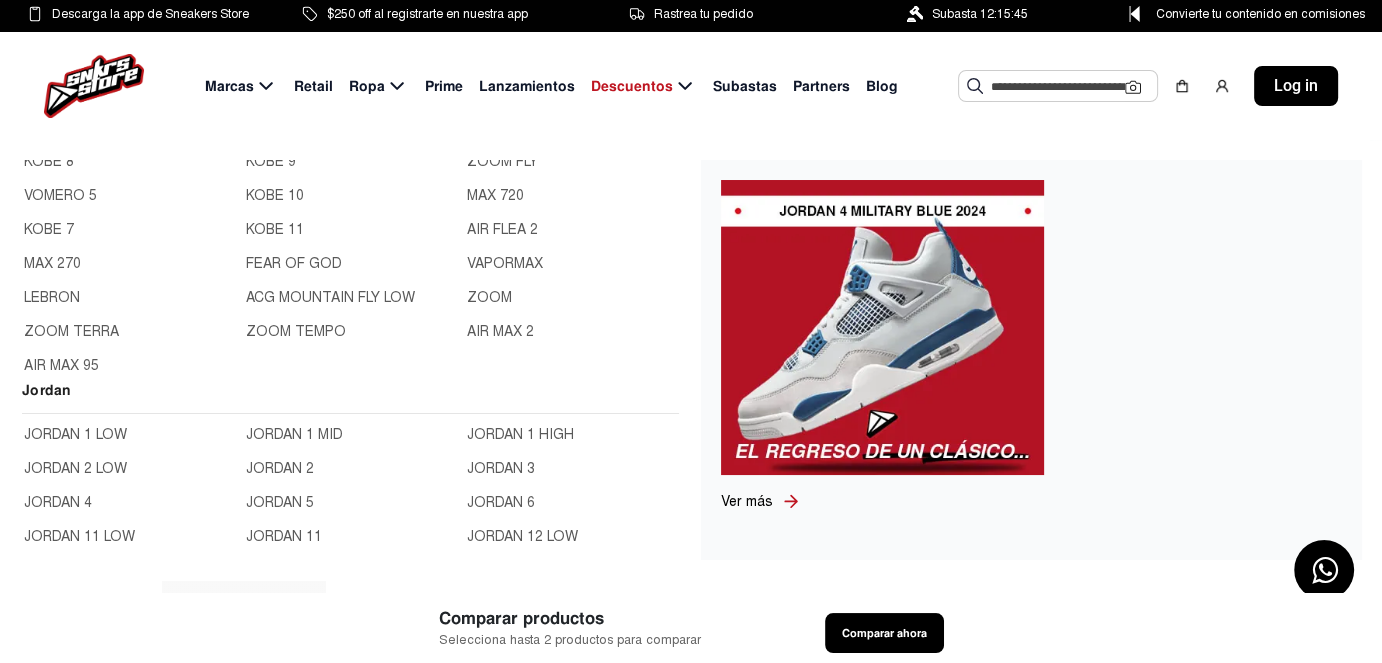 click on "LEBRON" 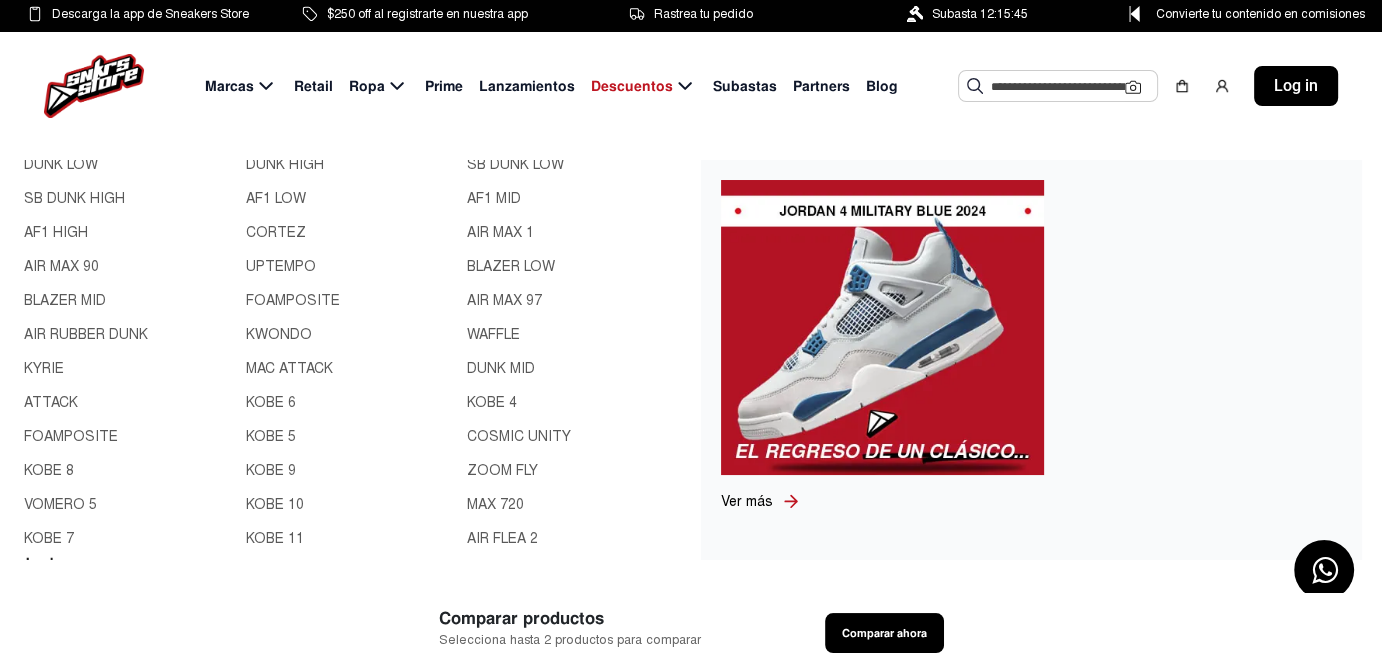 scroll, scrollTop: 320, scrollLeft: 0, axis: vertical 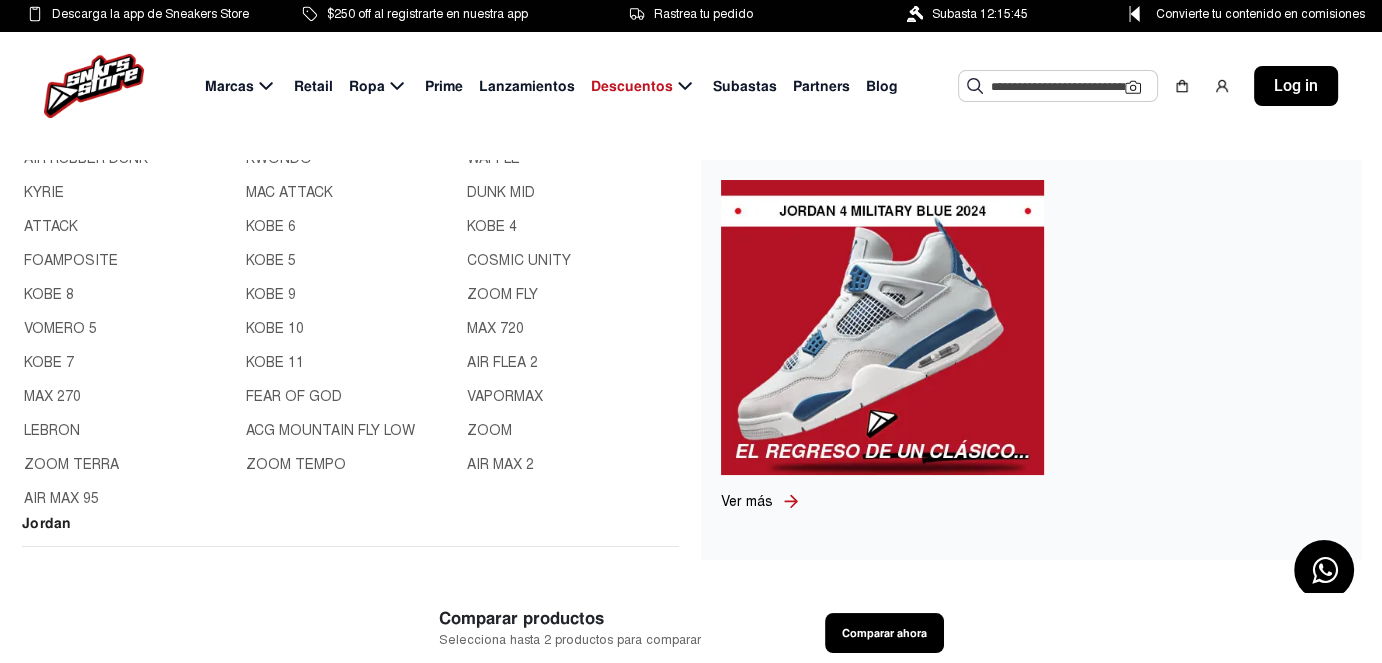 click on "ZOOM" 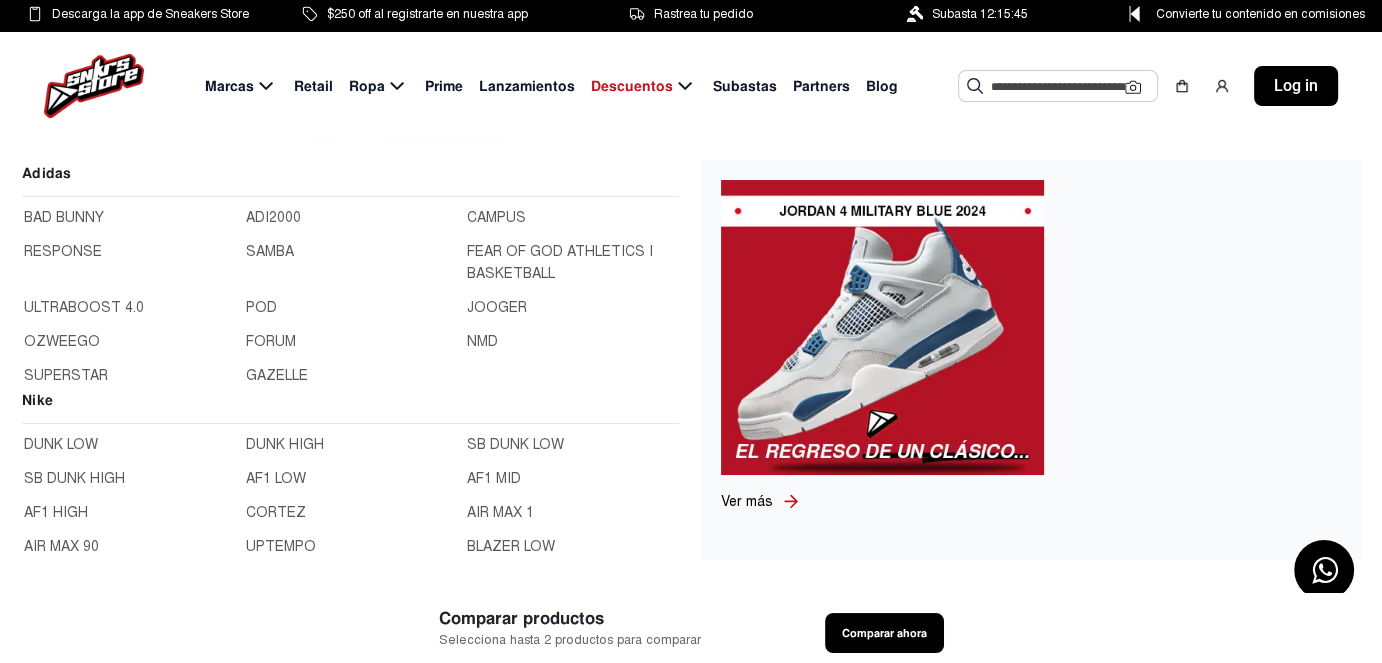 click 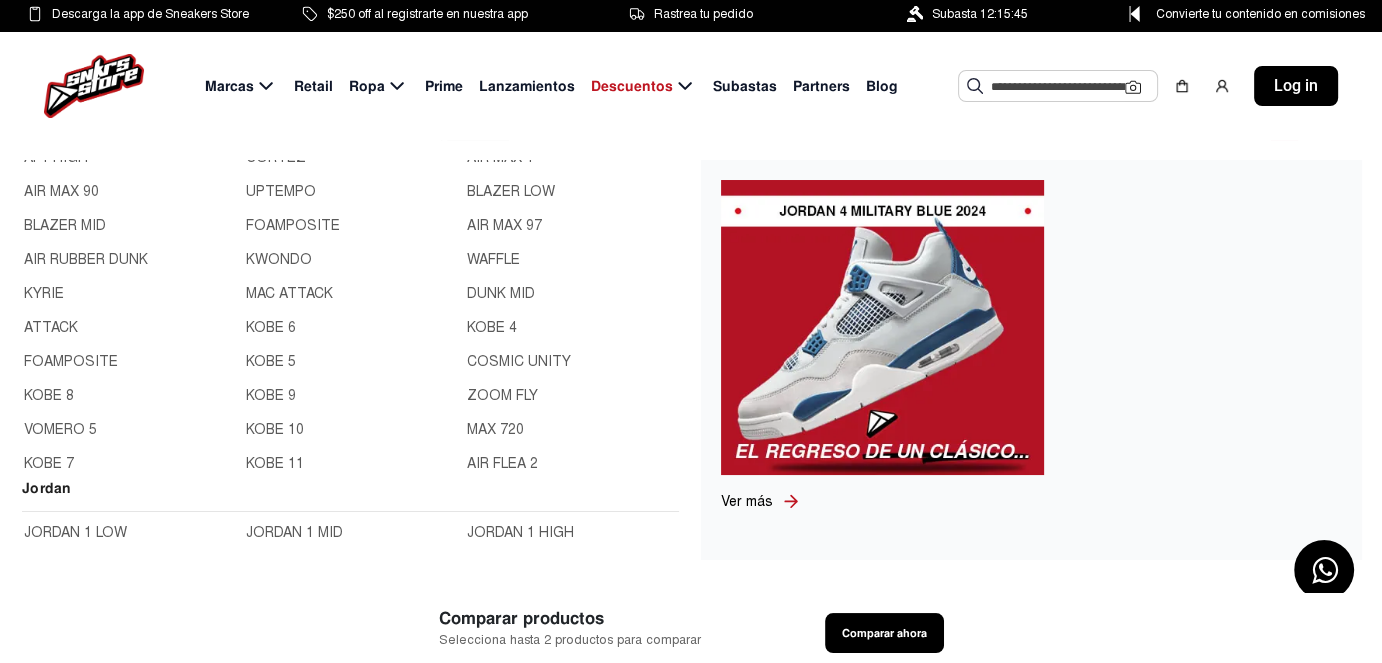 scroll, scrollTop: 360, scrollLeft: 0, axis: vertical 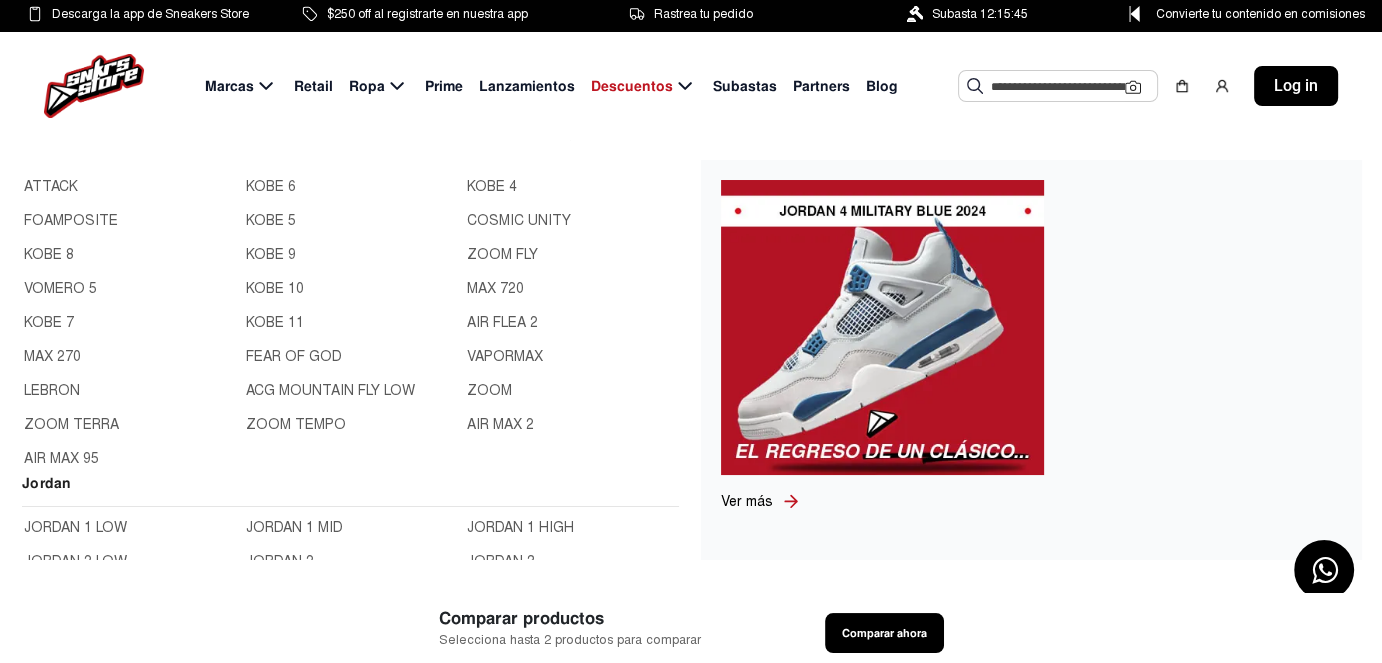 click on "KOBE 8" 